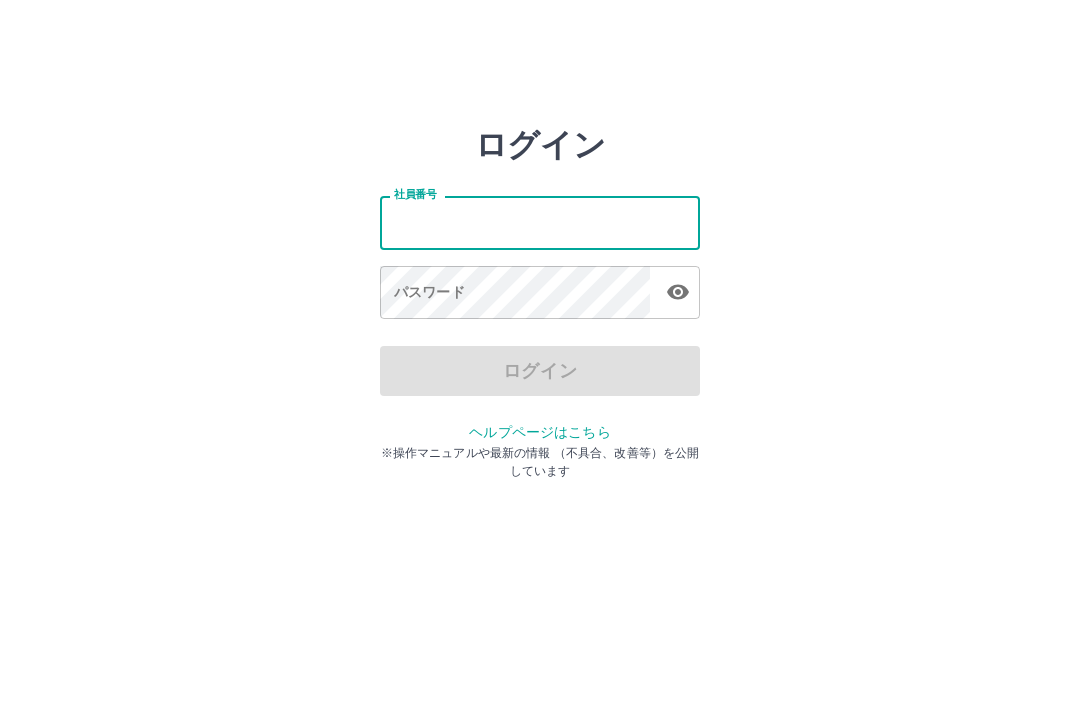 scroll, scrollTop: 0, scrollLeft: 0, axis: both 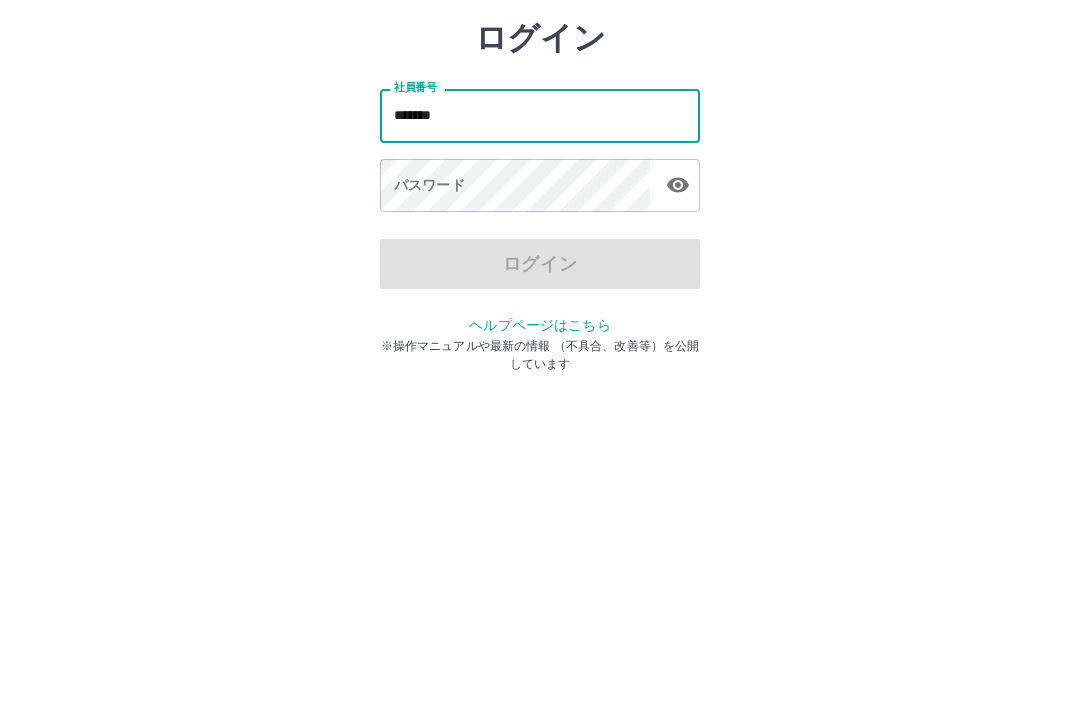 type on "*******" 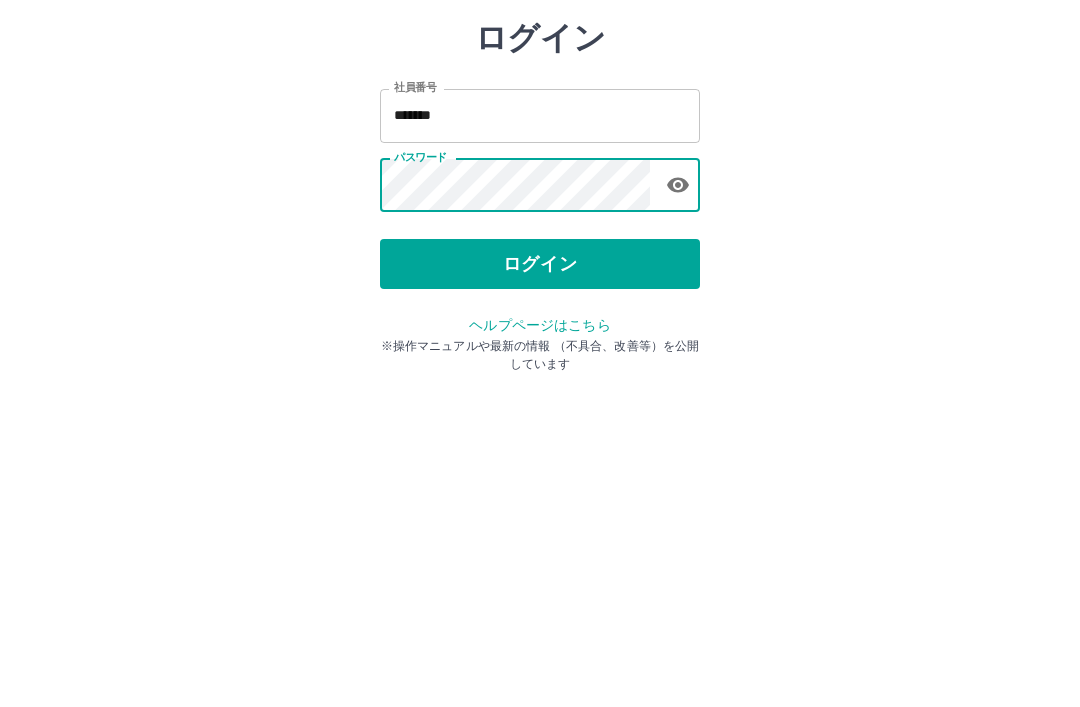 click on "ログイン" at bounding box center (540, 371) 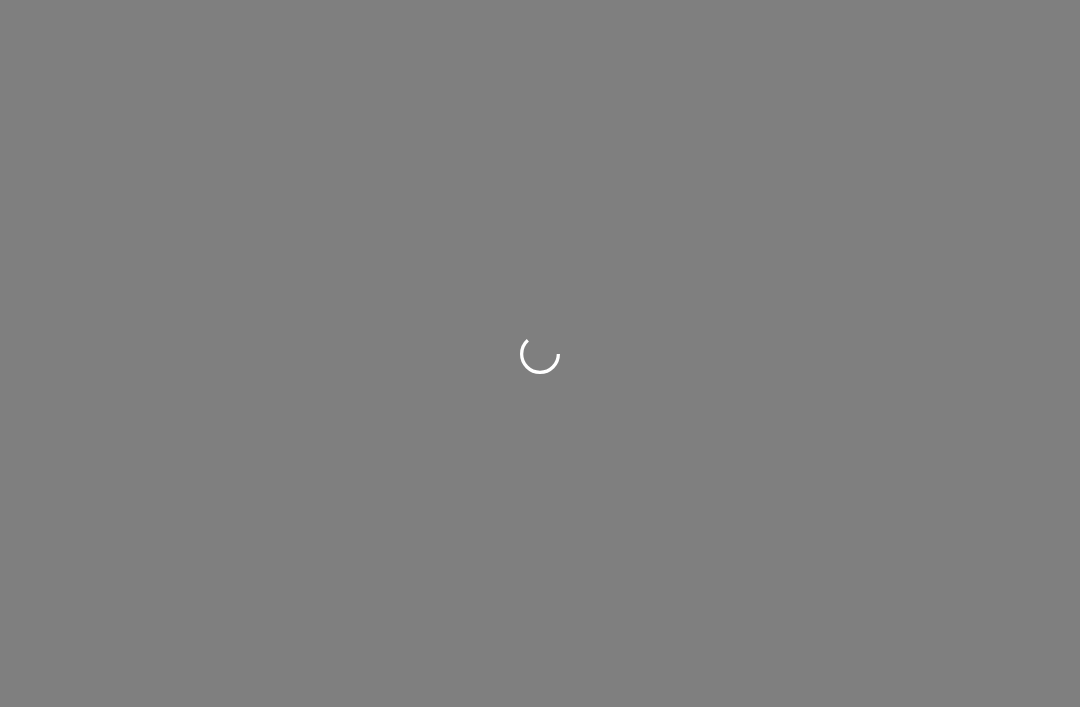 scroll, scrollTop: 0, scrollLeft: 0, axis: both 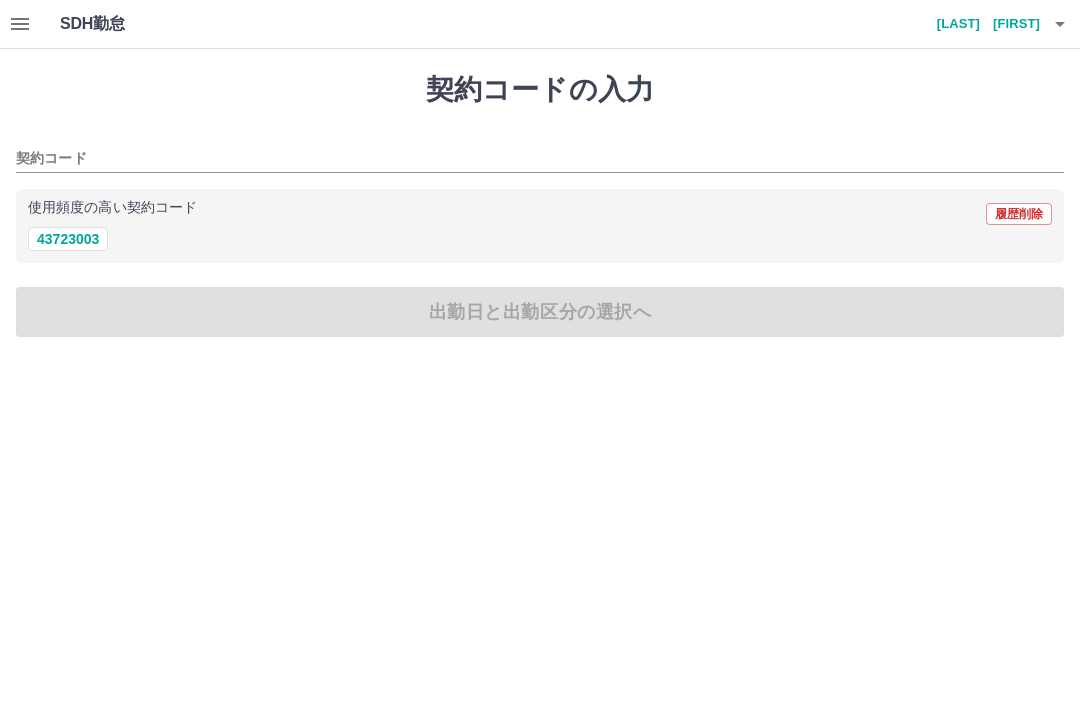 click on "43723003" at bounding box center [68, 239] 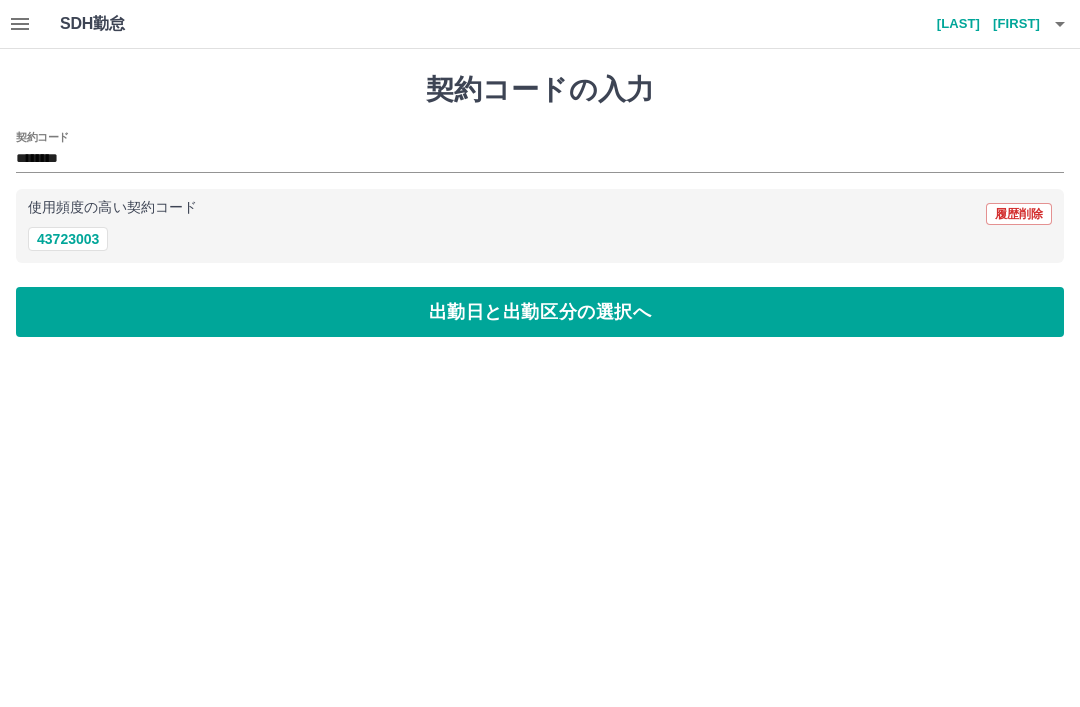 click on "出勤日と出勤区分の選択へ" at bounding box center [540, 312] 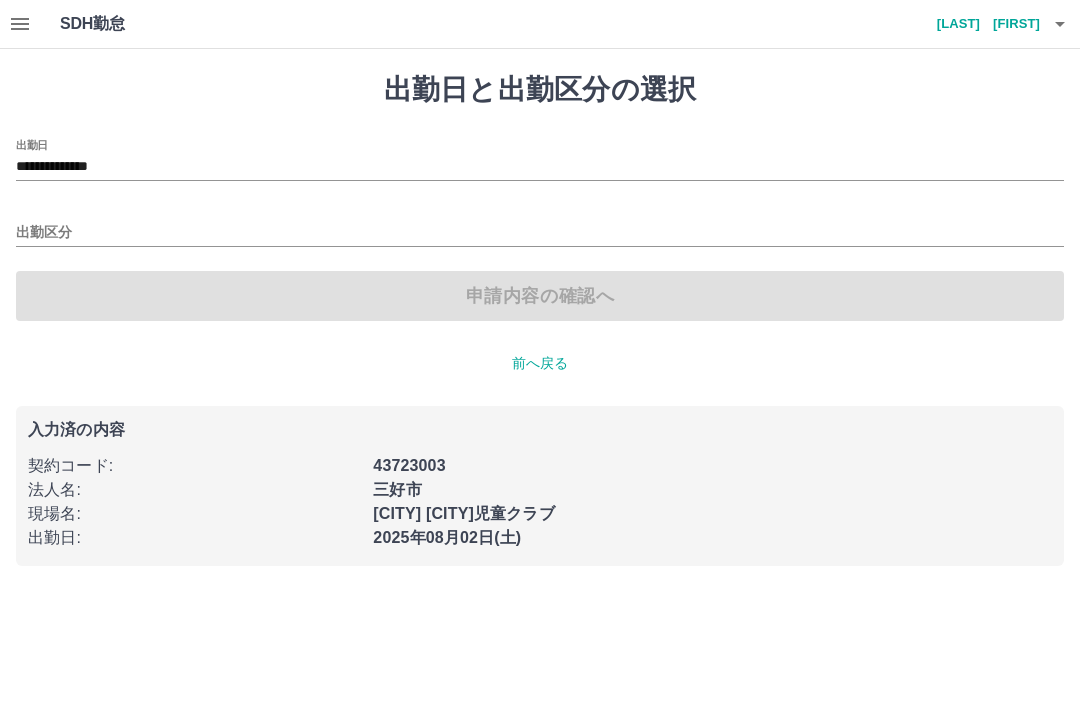 click on "出勤区分" at bounding box center [540, 233] 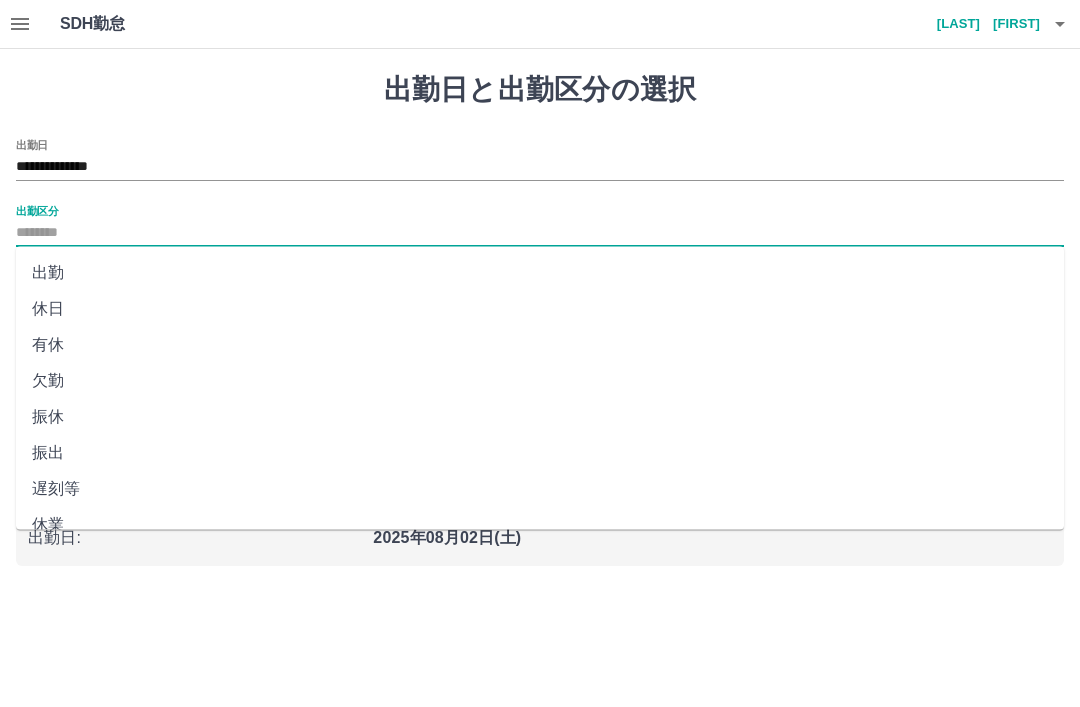 click on "出勤" at bounding box center [540, 273] 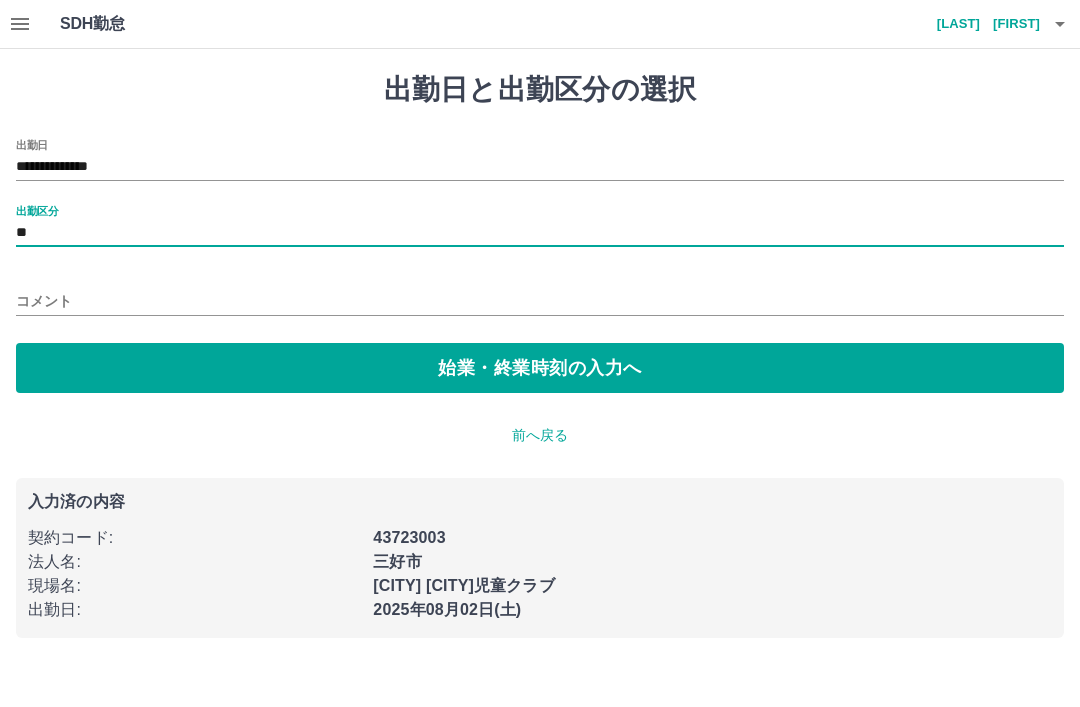 click on "始業・終業時刻の入力へ" at bounding box center (540, 368) 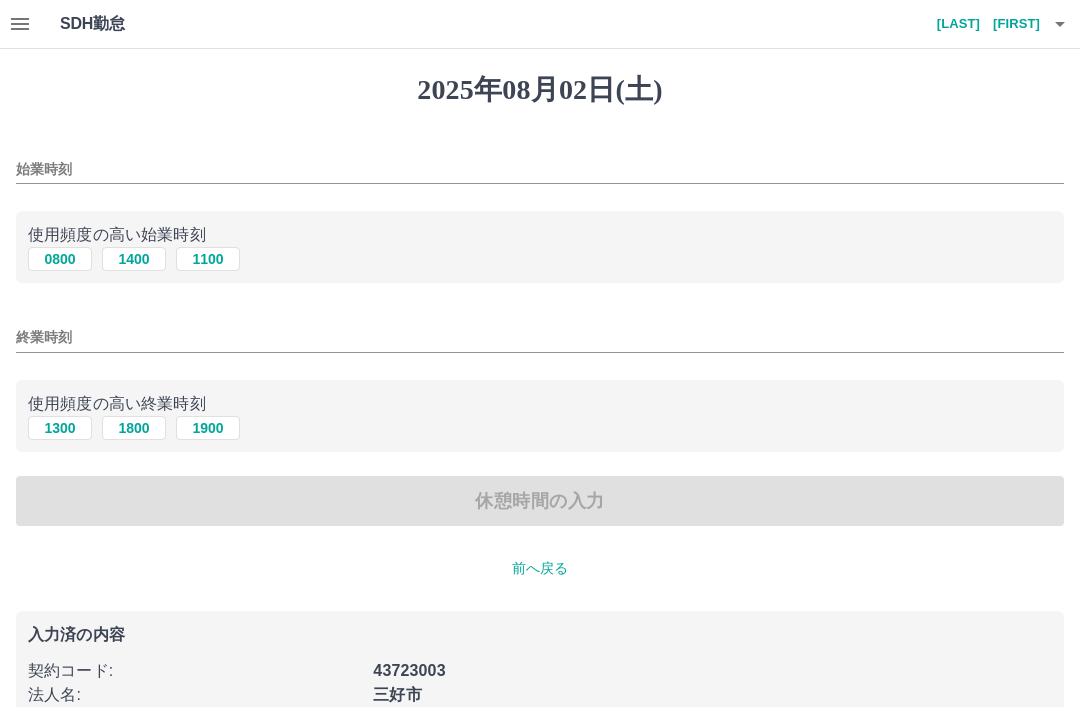 click on "始業時刻" at bounding box center [540, 169] 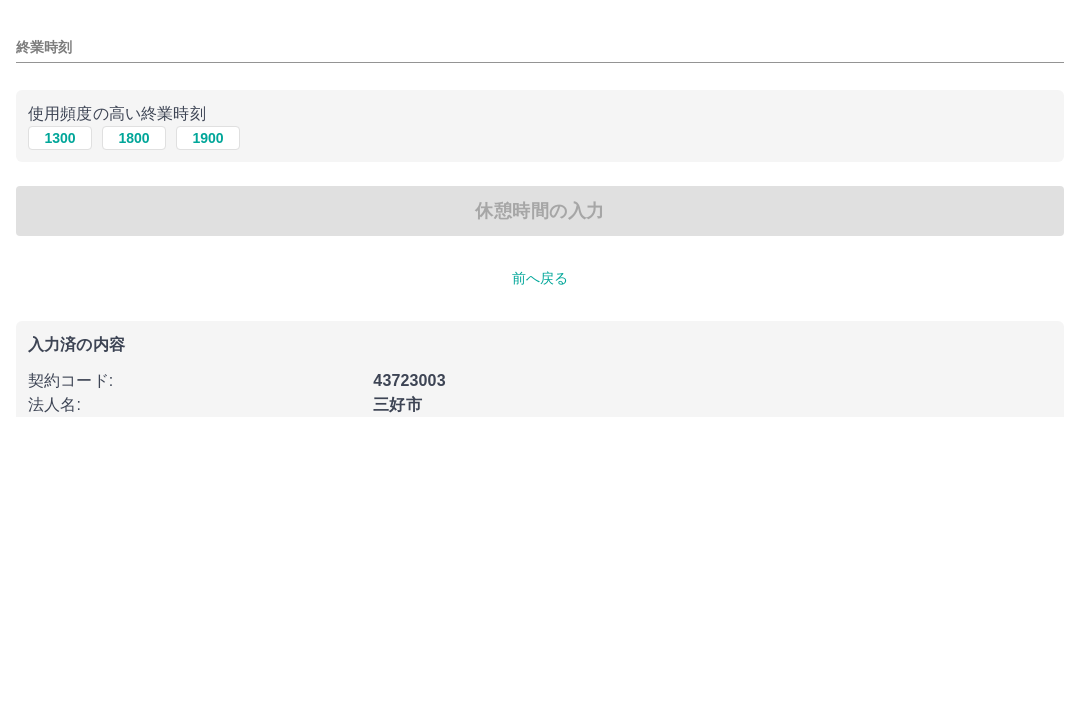 type on "****" 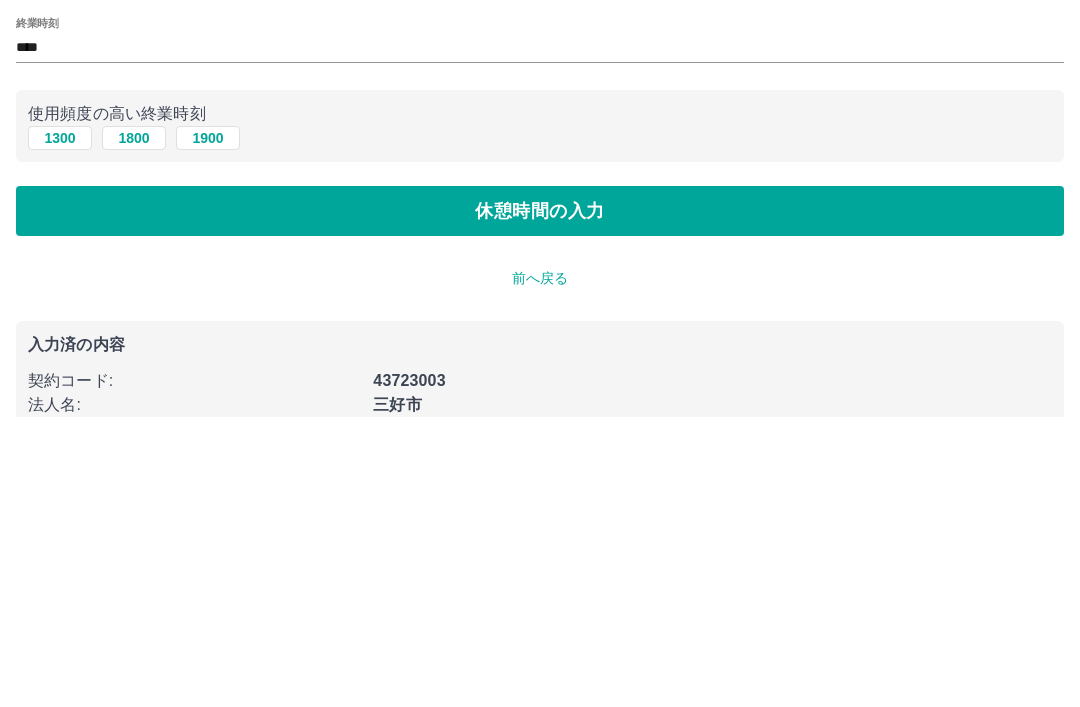 scroll, scrollTop: 50, scrollLeft: 0, axis: vertical 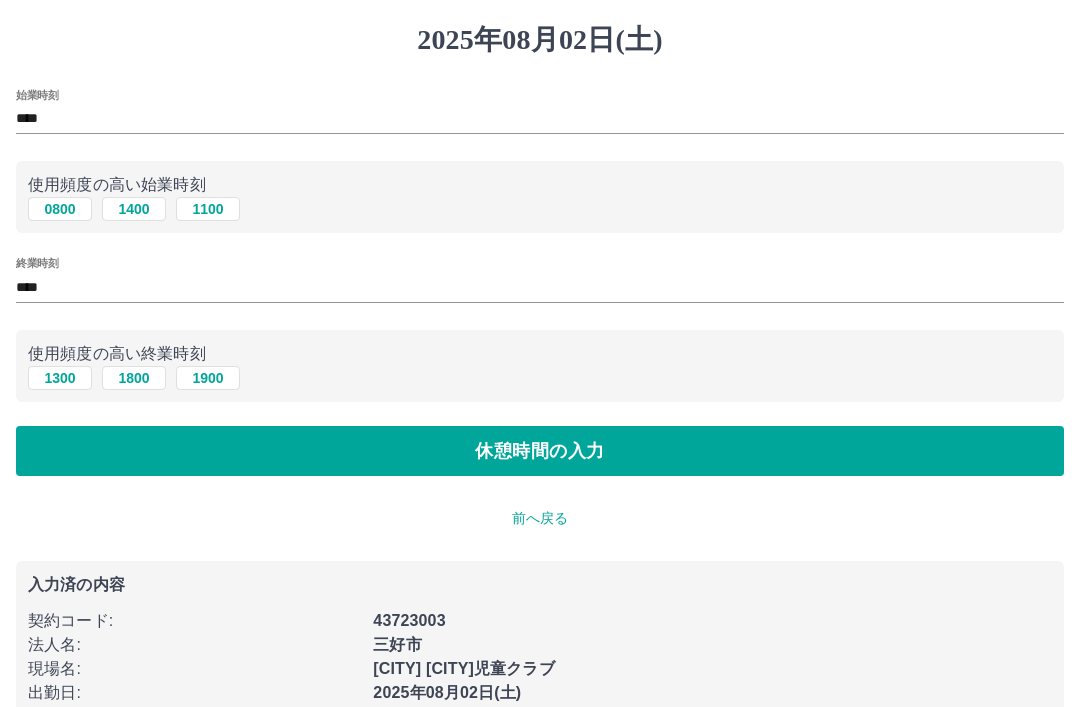 click on "休憩時間の入力" at bounding box center [540, 451] 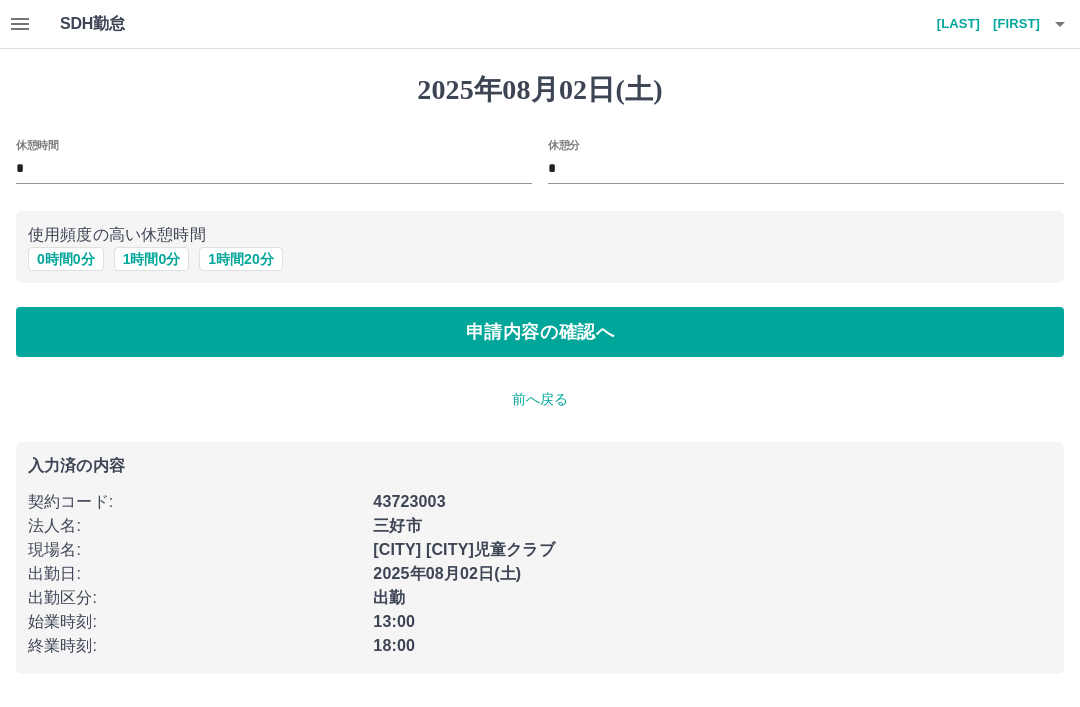 scroll, scrollTop: 0, scrollLeft: 0, axis: both 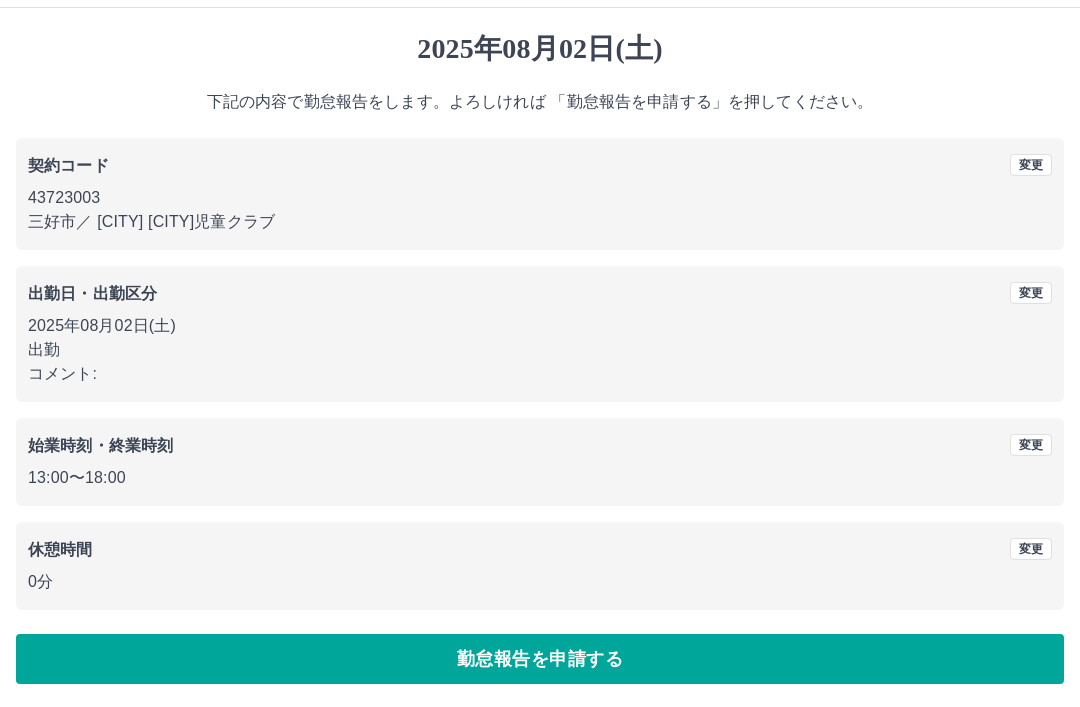 click on "勤怠報告を申請する" at bounding box center [540, 659] 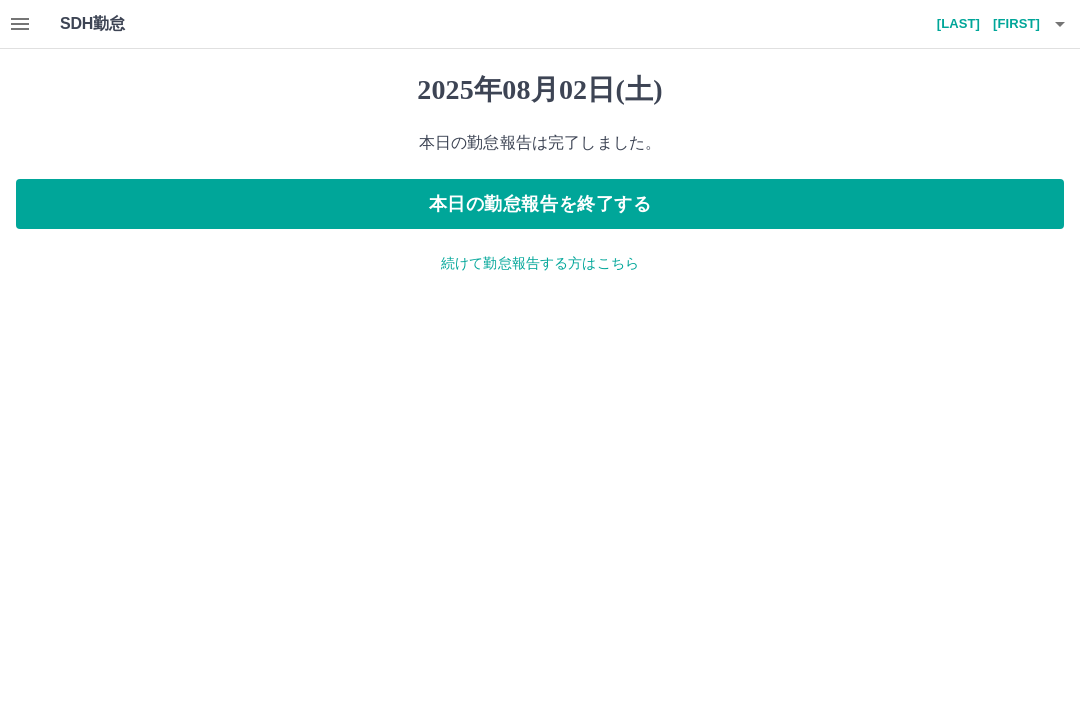 click on "本日の勤怠報告を終了する" at bounding box center [540, 204] 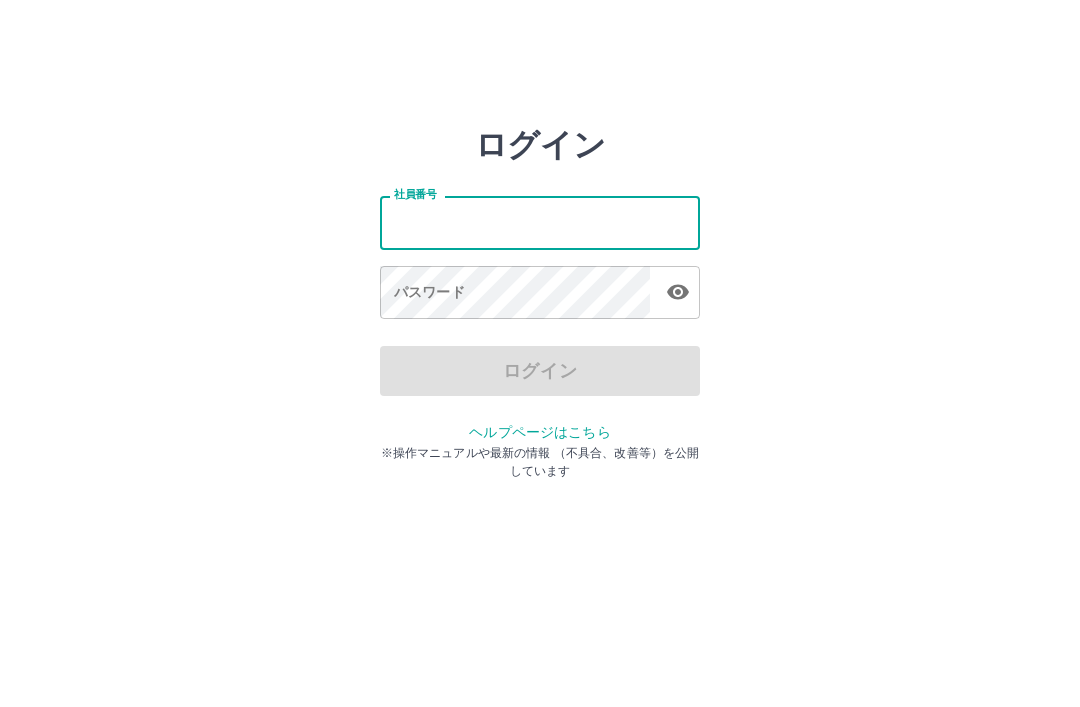 scroll, scrollTop: 0, scrollLeft: 0, axis: both 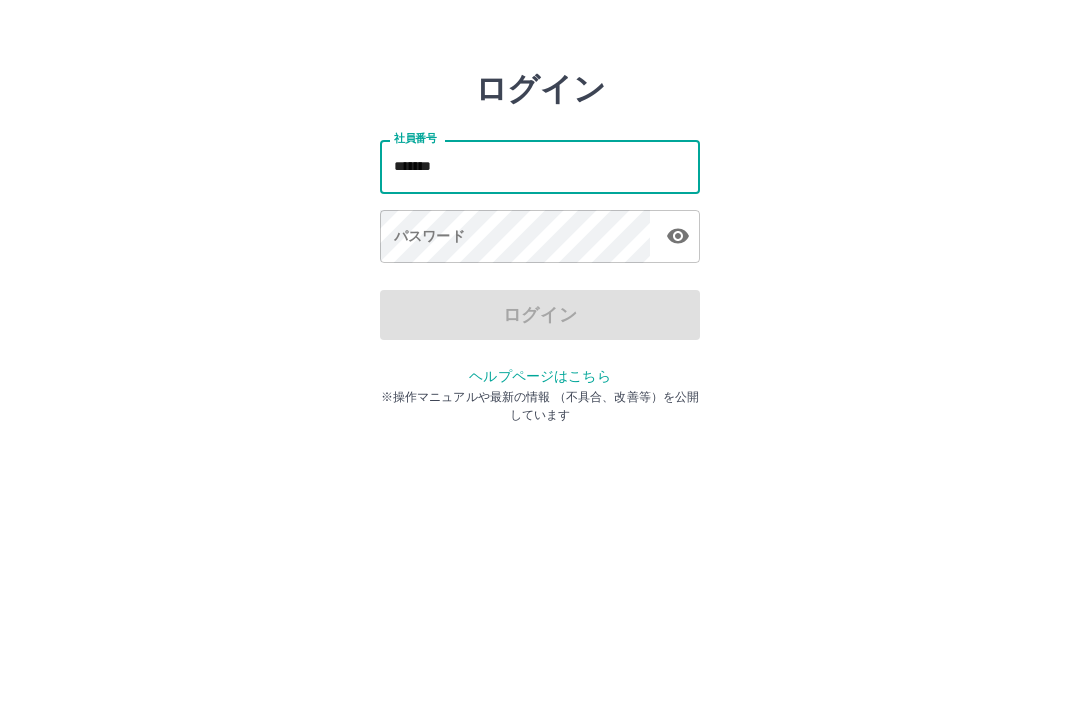 type on "*******" 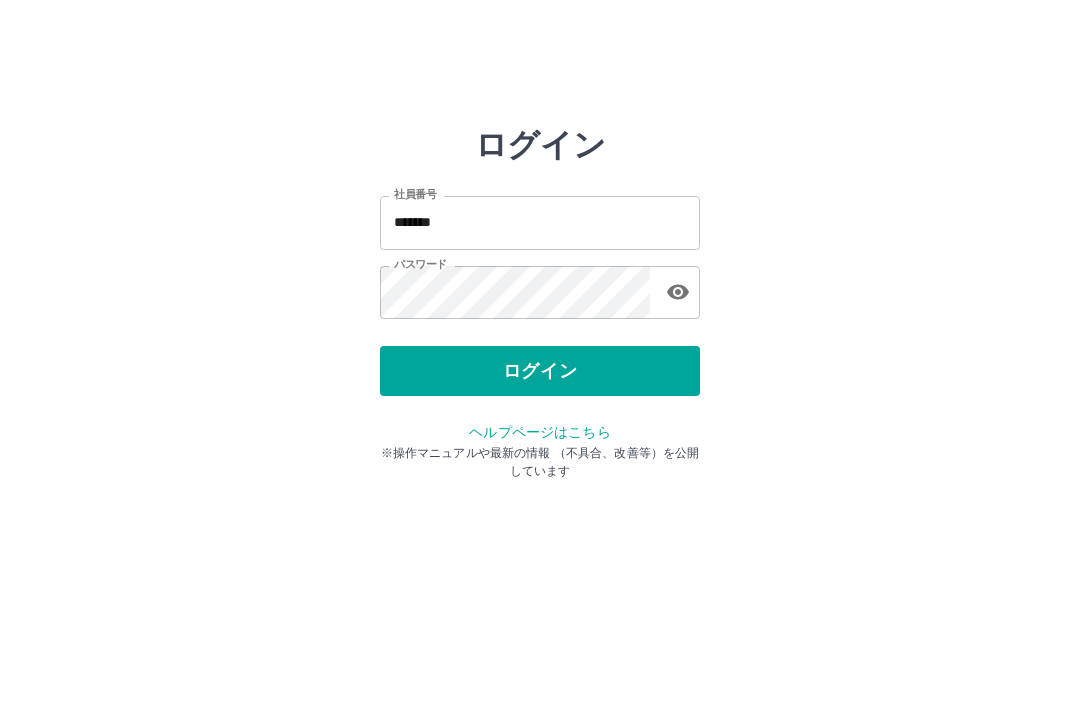 click on "ログイン" at bounding box center (540, 371) 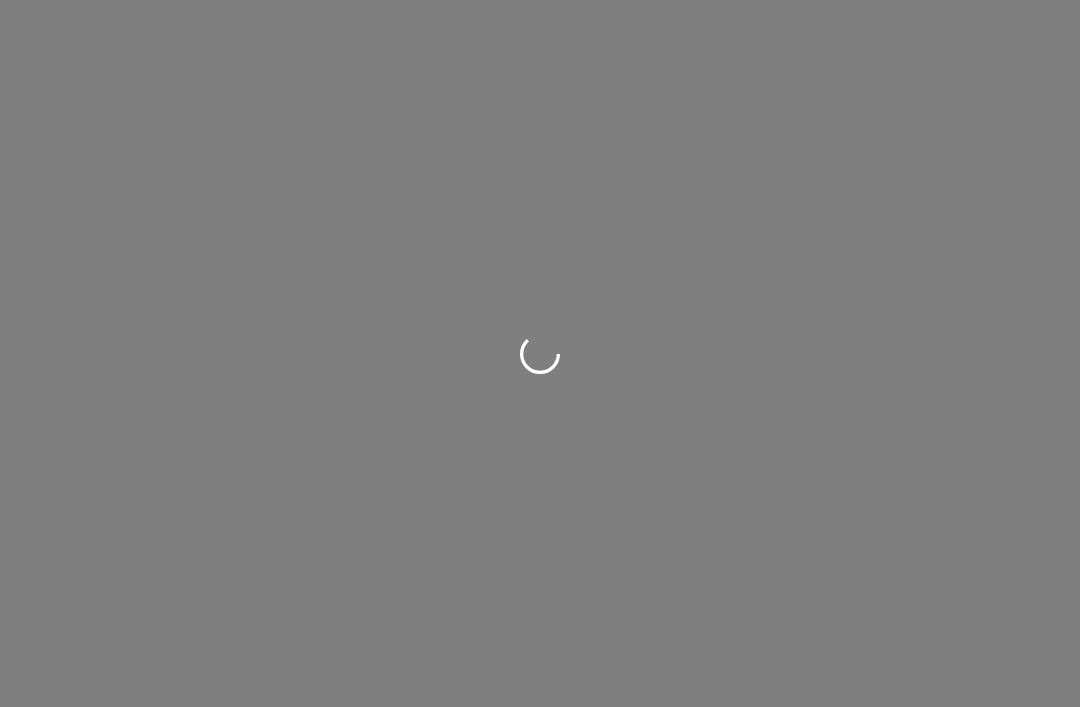 scroll, scrollTop: 0, scrollLeft: 0, axis: both 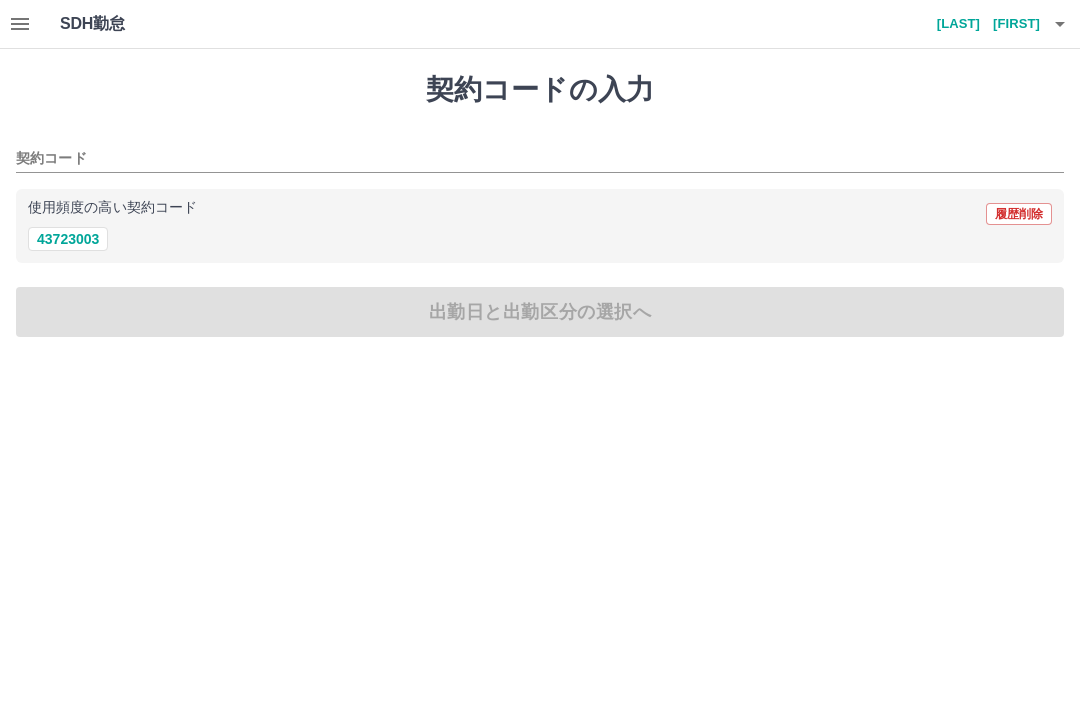click on "43723003" at bounding box center (68, 239) 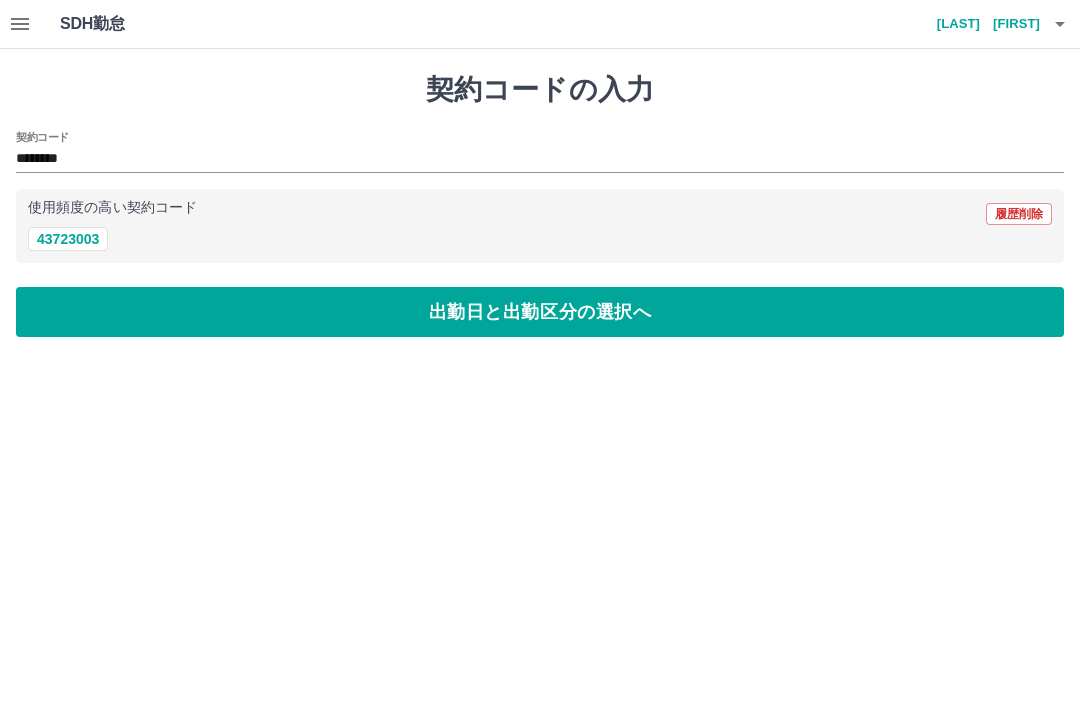 click on "出勤日と出勤区分の選択へ" at bounding box center [540, 312] 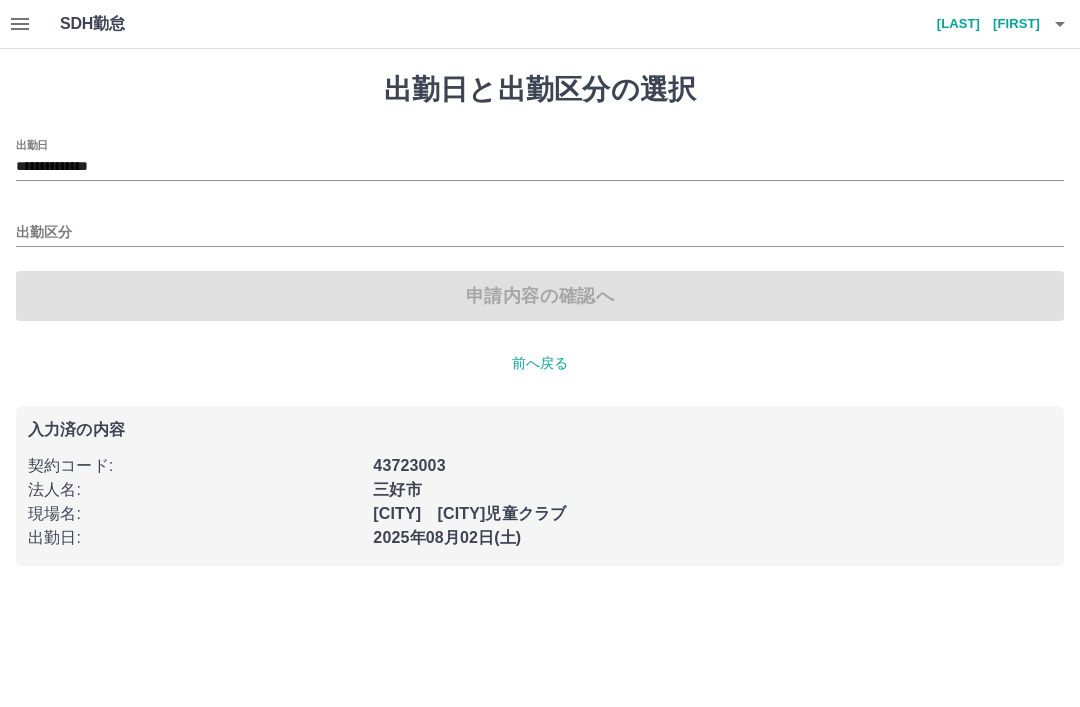 click on "出勤区分" at bounding box center (540, 233) 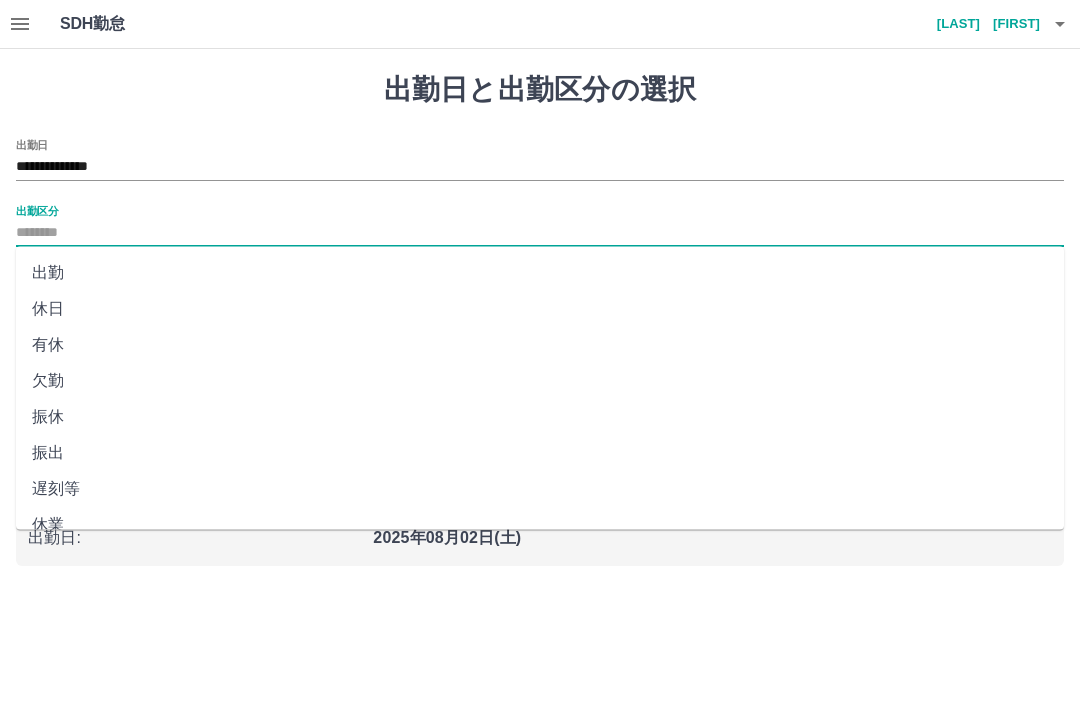 click on "出勤" at bounding box center [540, 273] 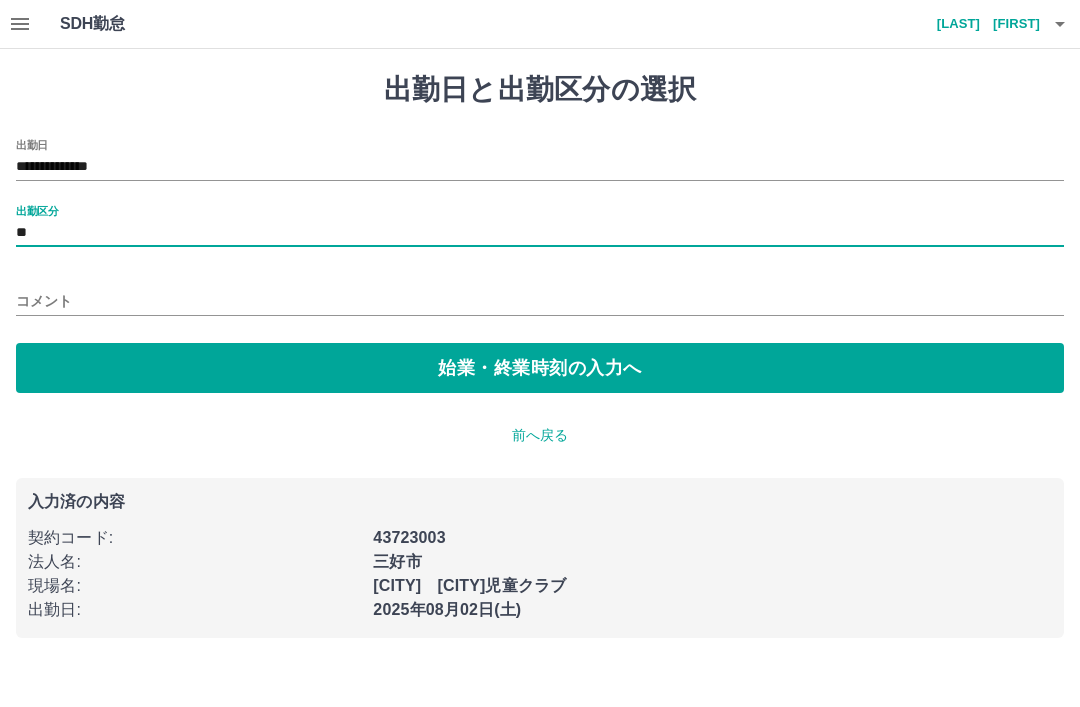 click on "始業・終業時刻の入力へ" at bounding box center [540, 368] 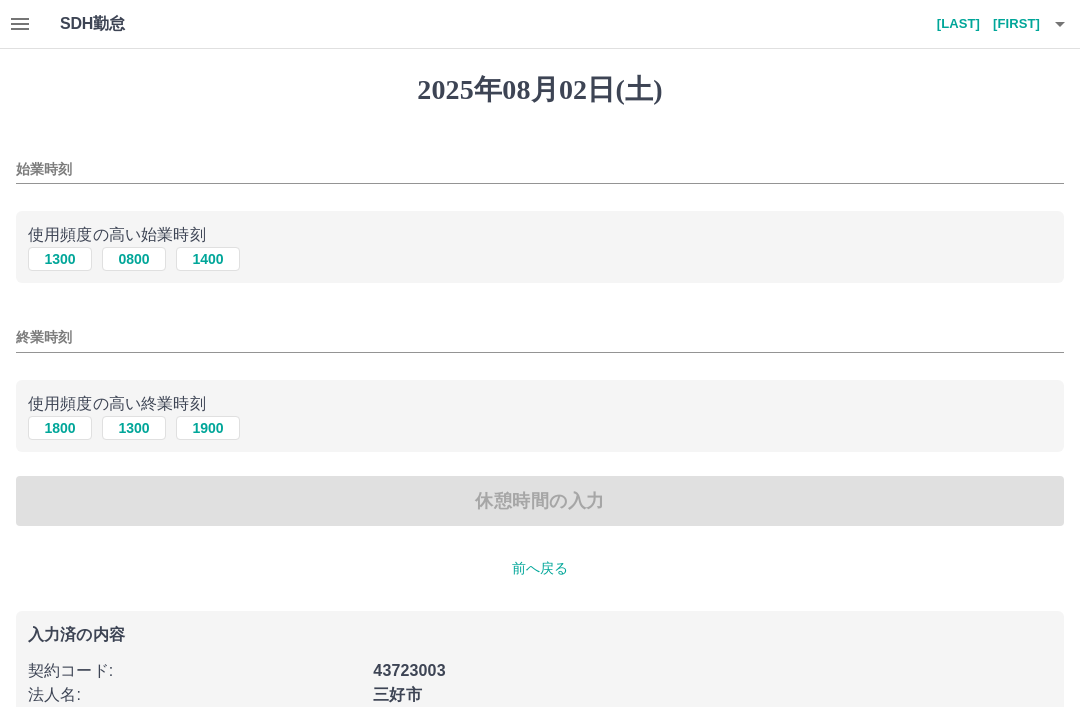 click on "1300" at bounding box center [60, 259] 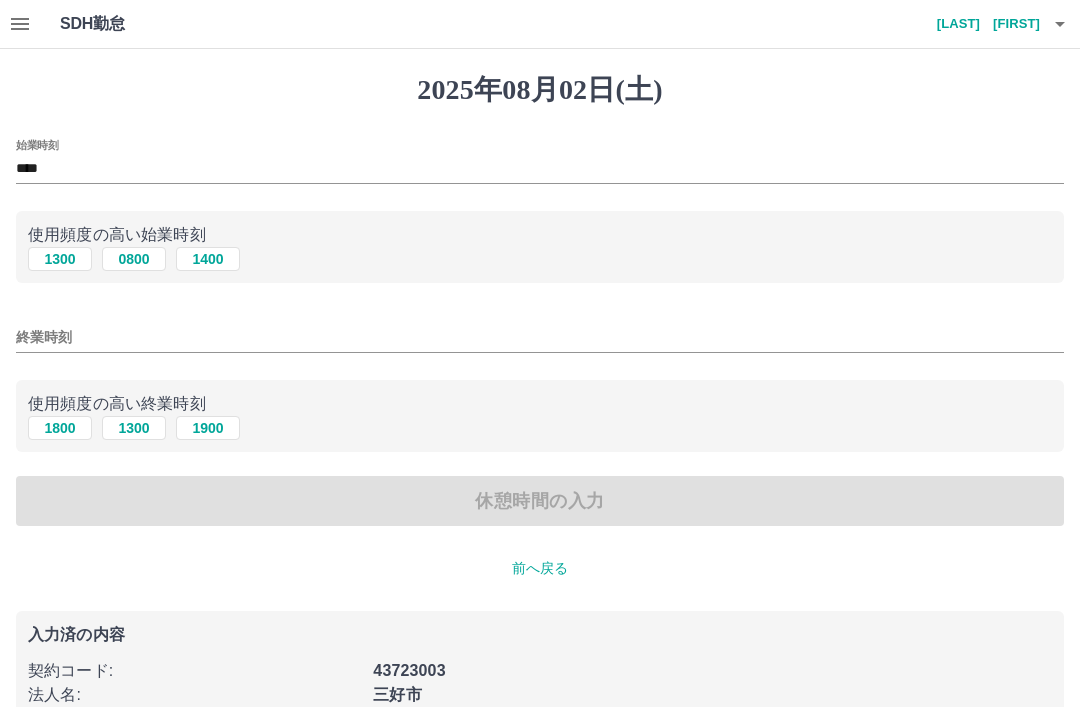 click on "1800" at bounding box center [60, 428] 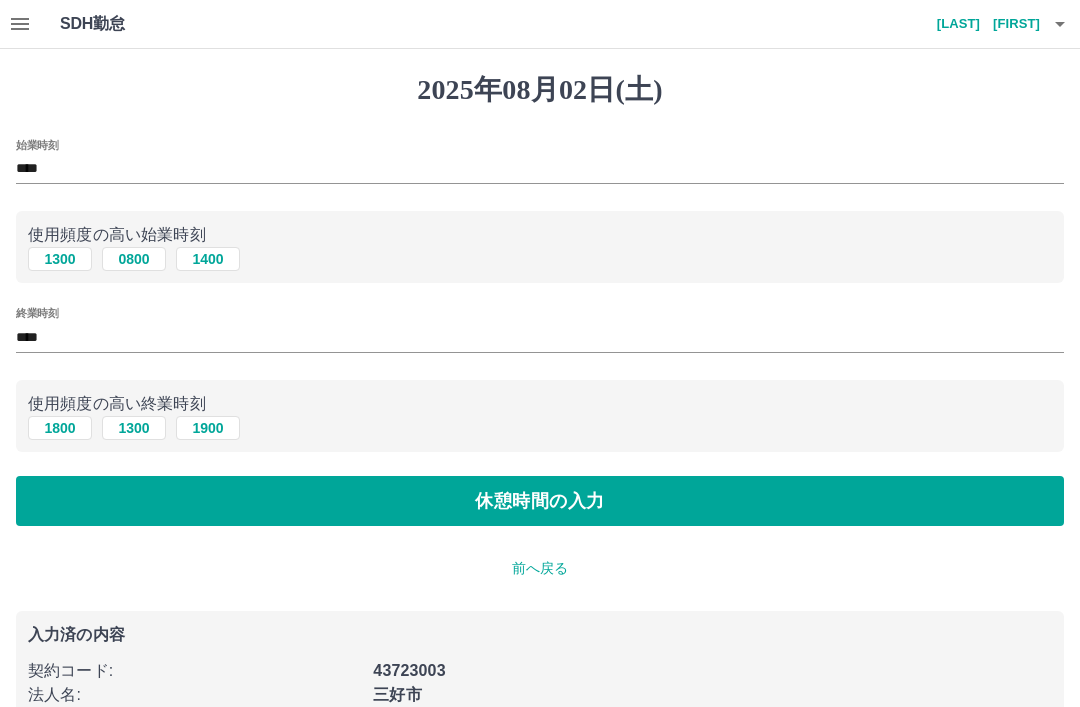 click on "休憩時間の入力" at bounding box center (540, 501) 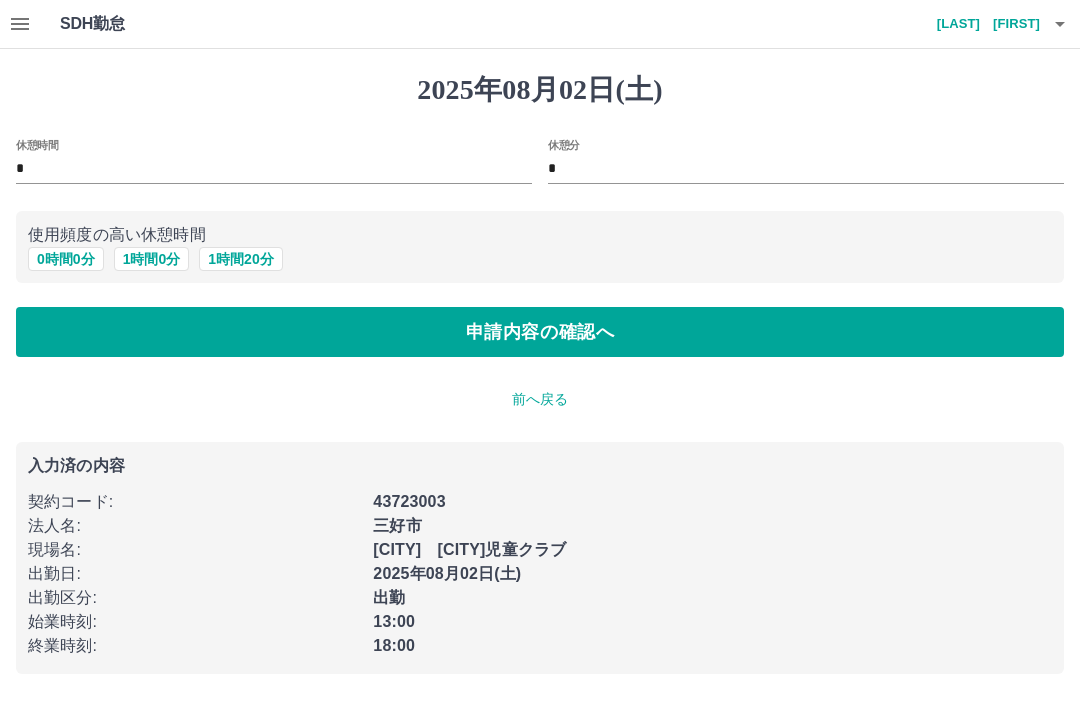 click on "申請内容の確認へ" at bounding box center [540, 332] 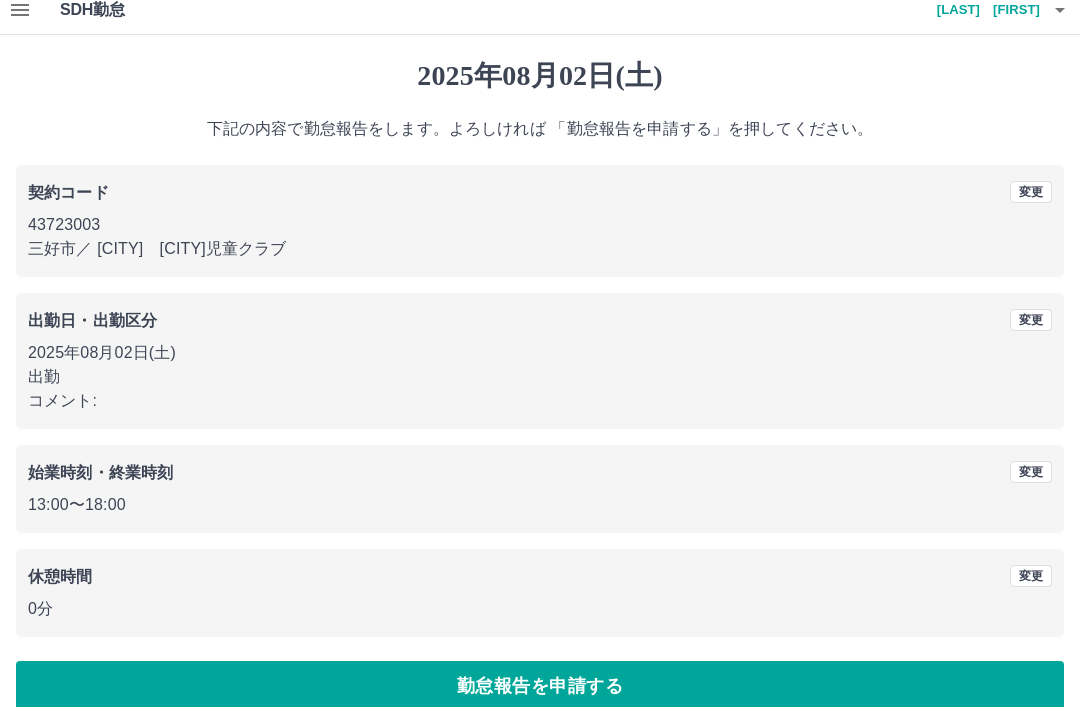 scroll, scrollTop: 41, scrollLeft: 0, axis: vertical 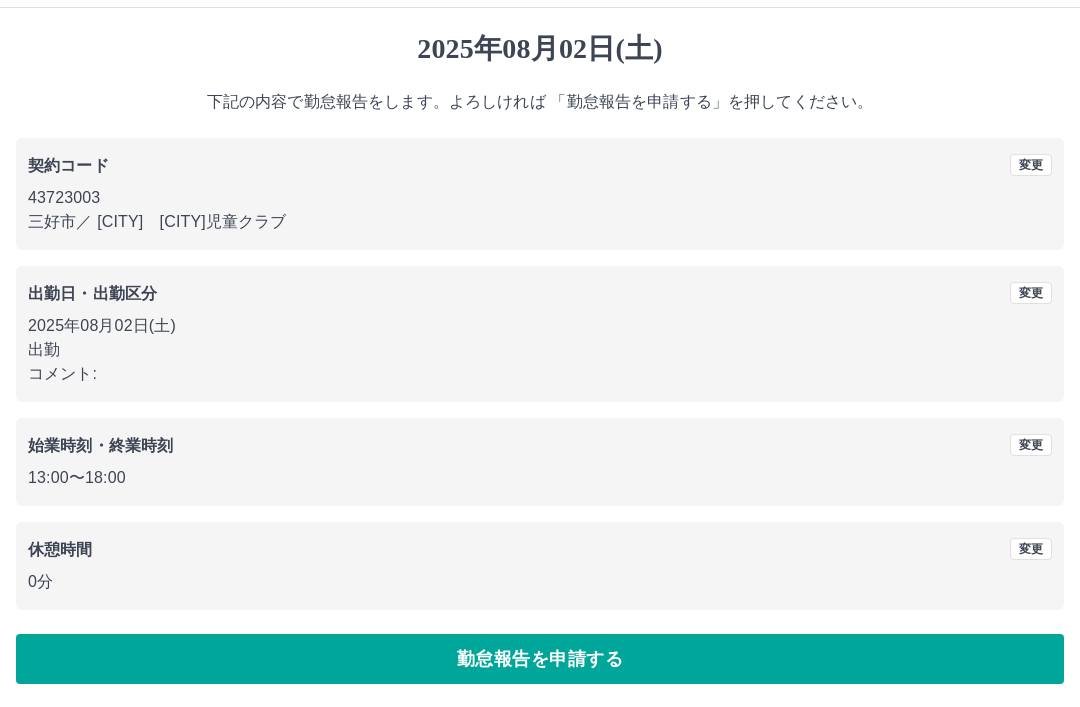 click on "勤怠報告を申請する" at bounding box center [540, 659] 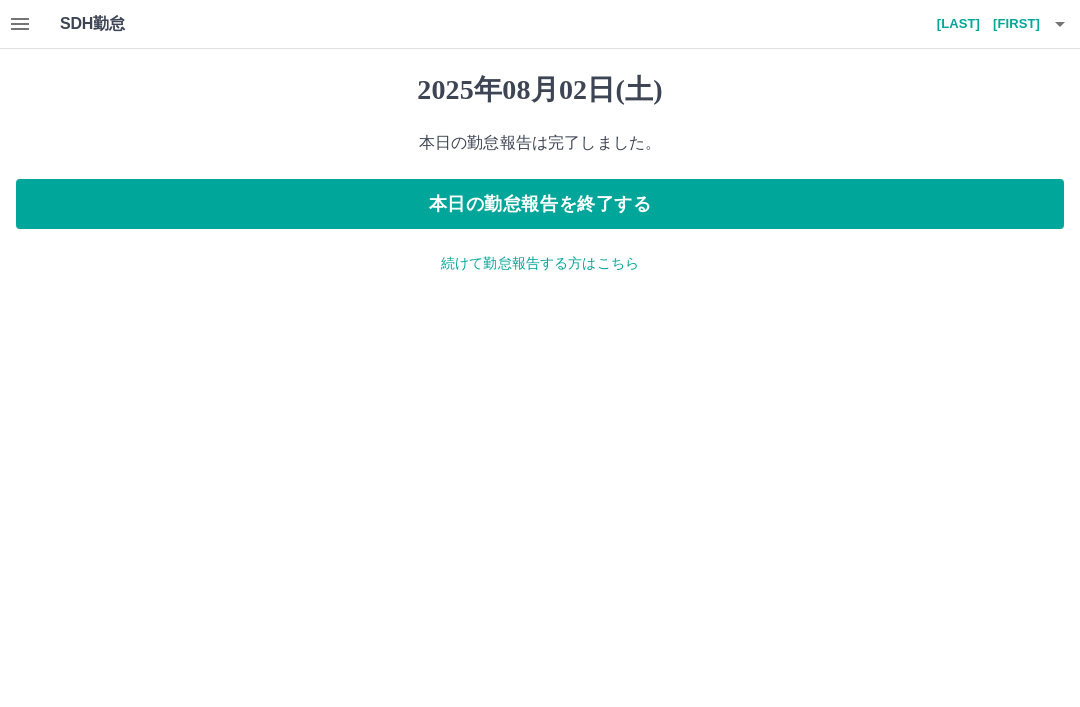 scroll, scrollTop: 0, scrollLeft: 0, axis: both 